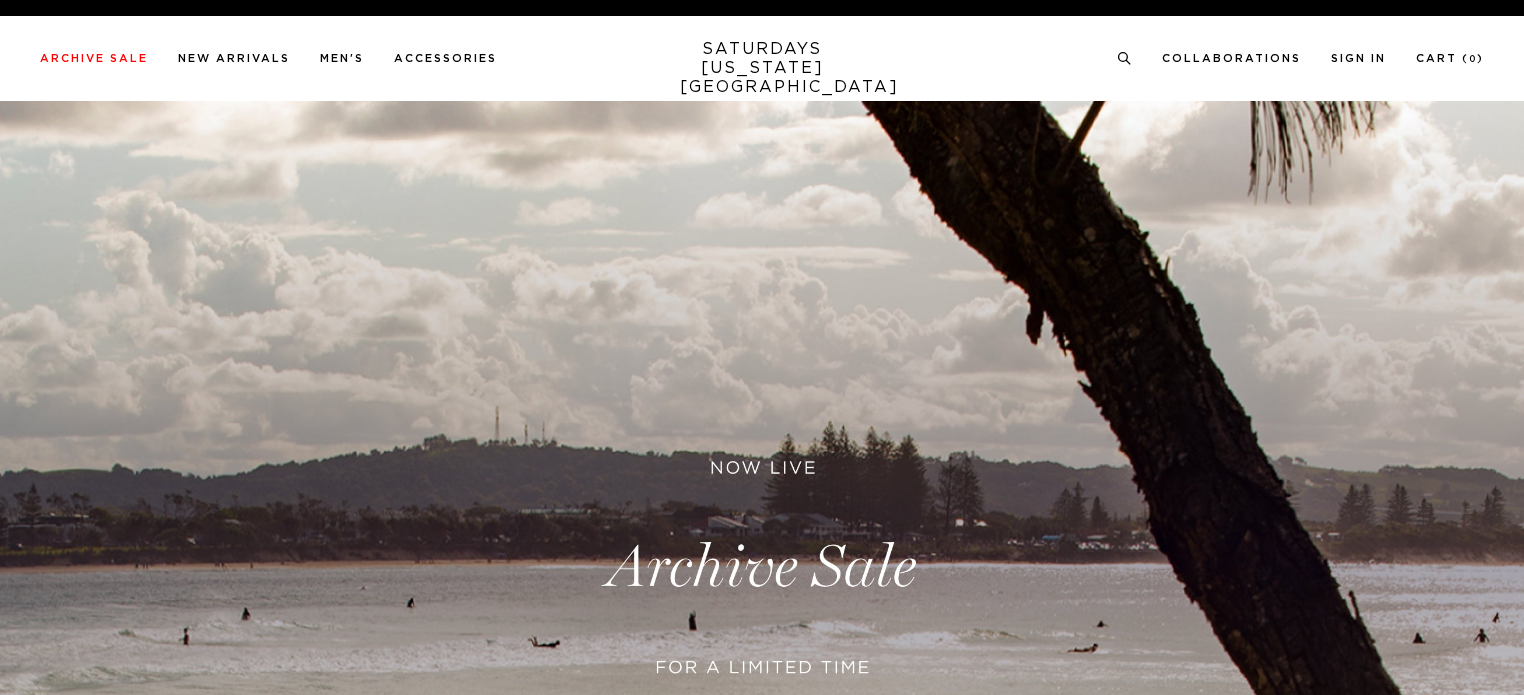 scroll, scrollTop: 0, scrollLeft: 0, axis: both 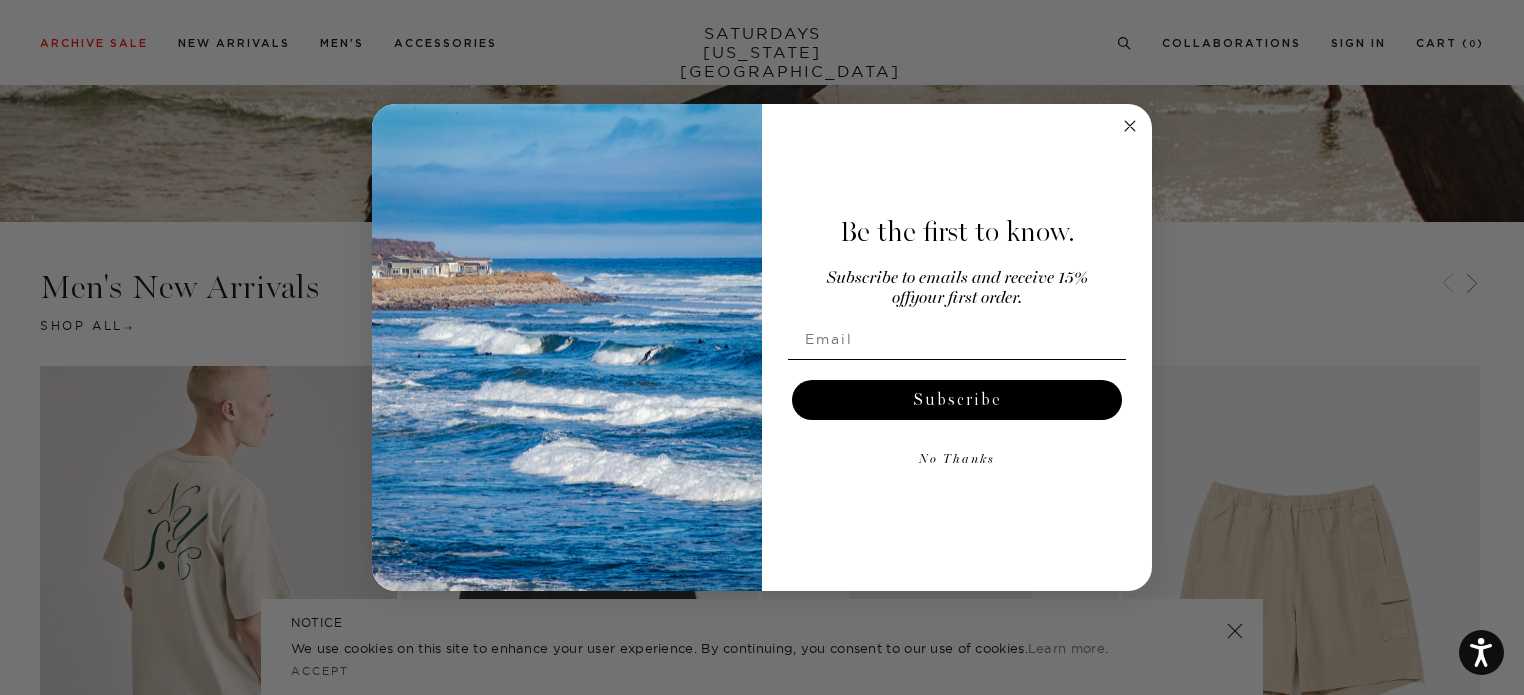 click 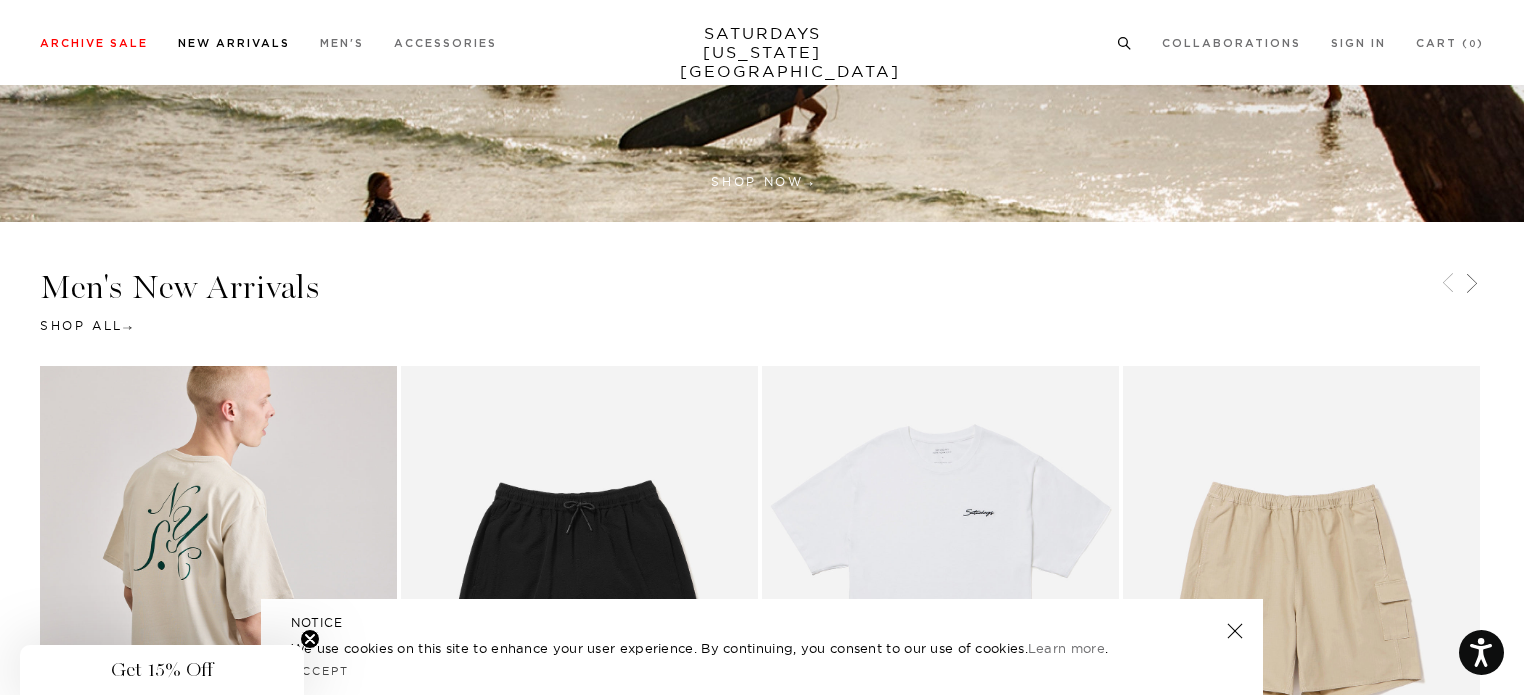 click on "New Arrivals" at bounding box center [234, 43] 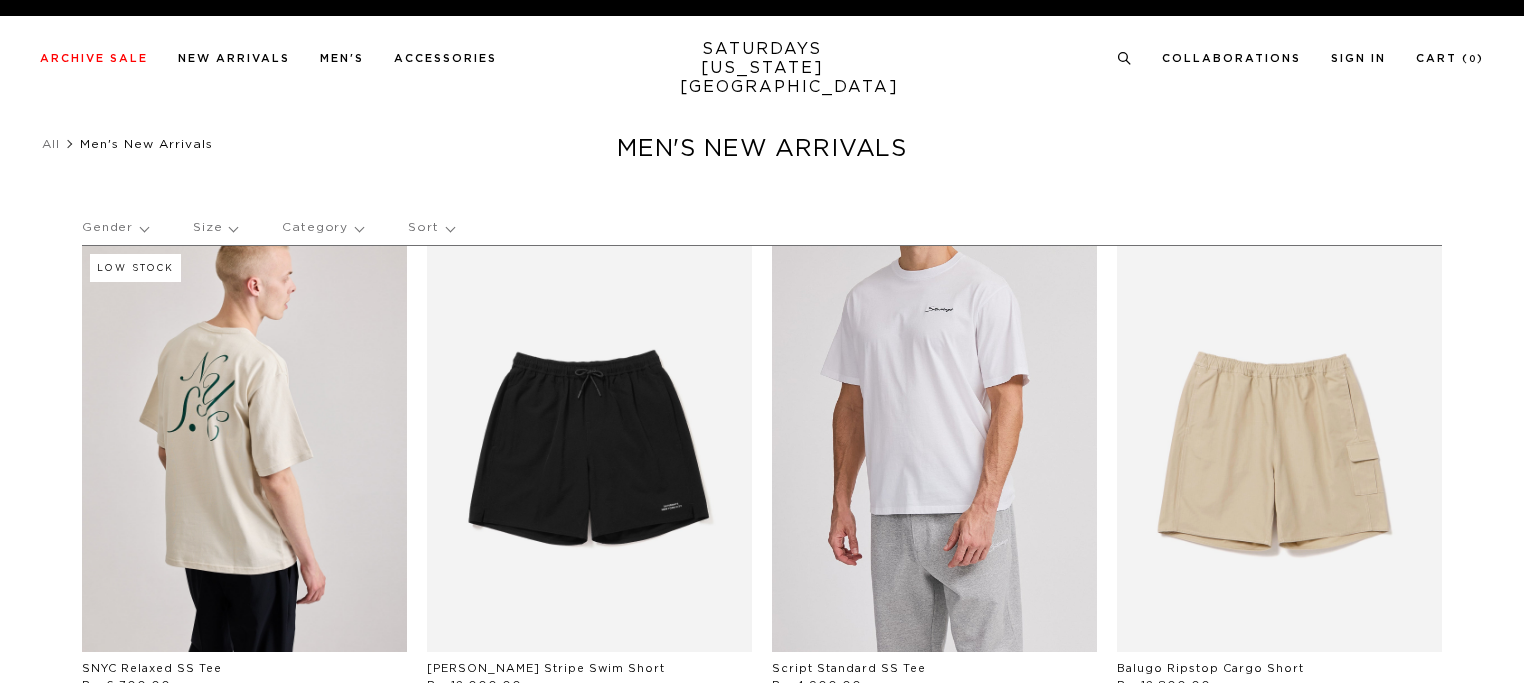 scroll, scrollTop: 0, scrollLeft: 0, axis: both 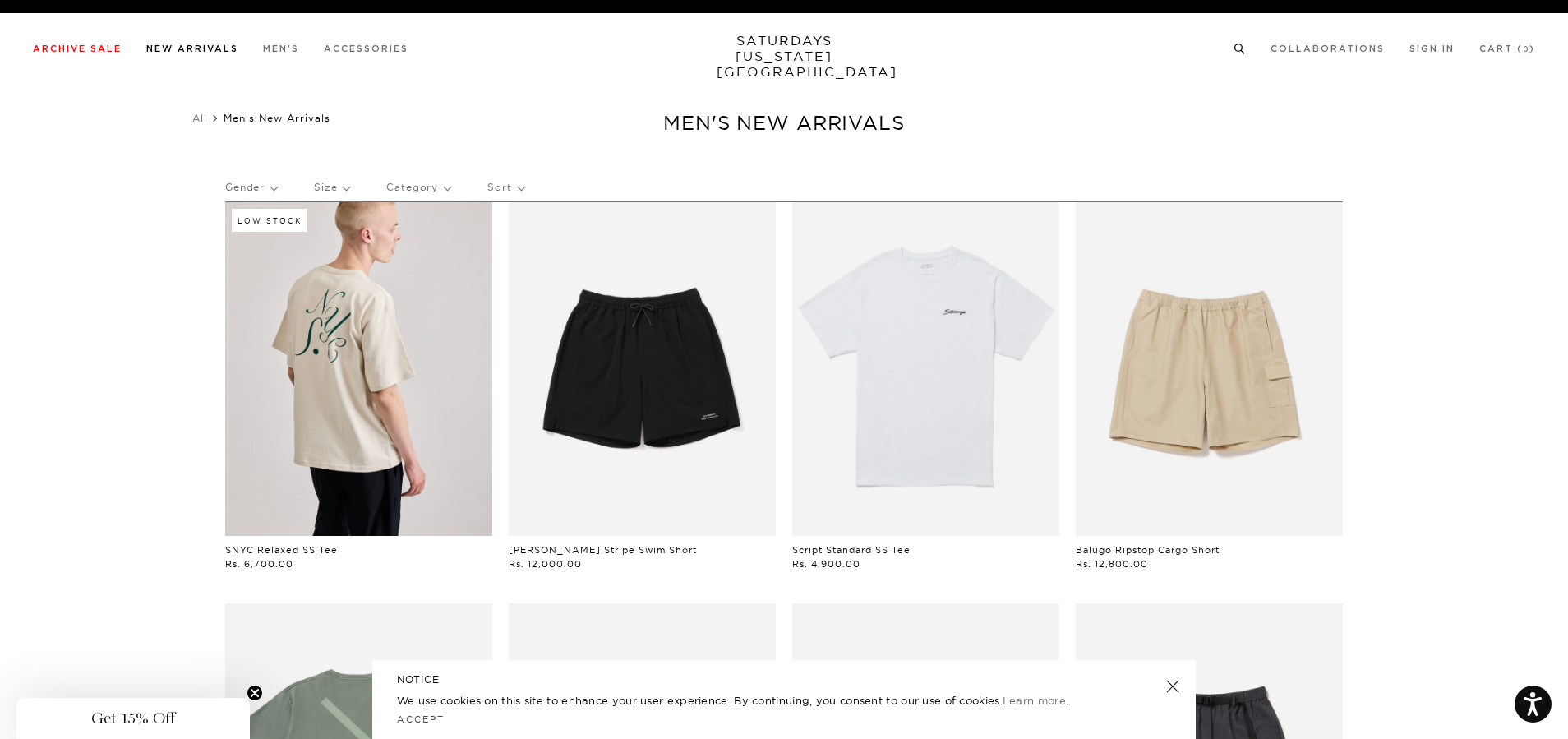 click on "New Arrivals" at bounding box center [192, 48] 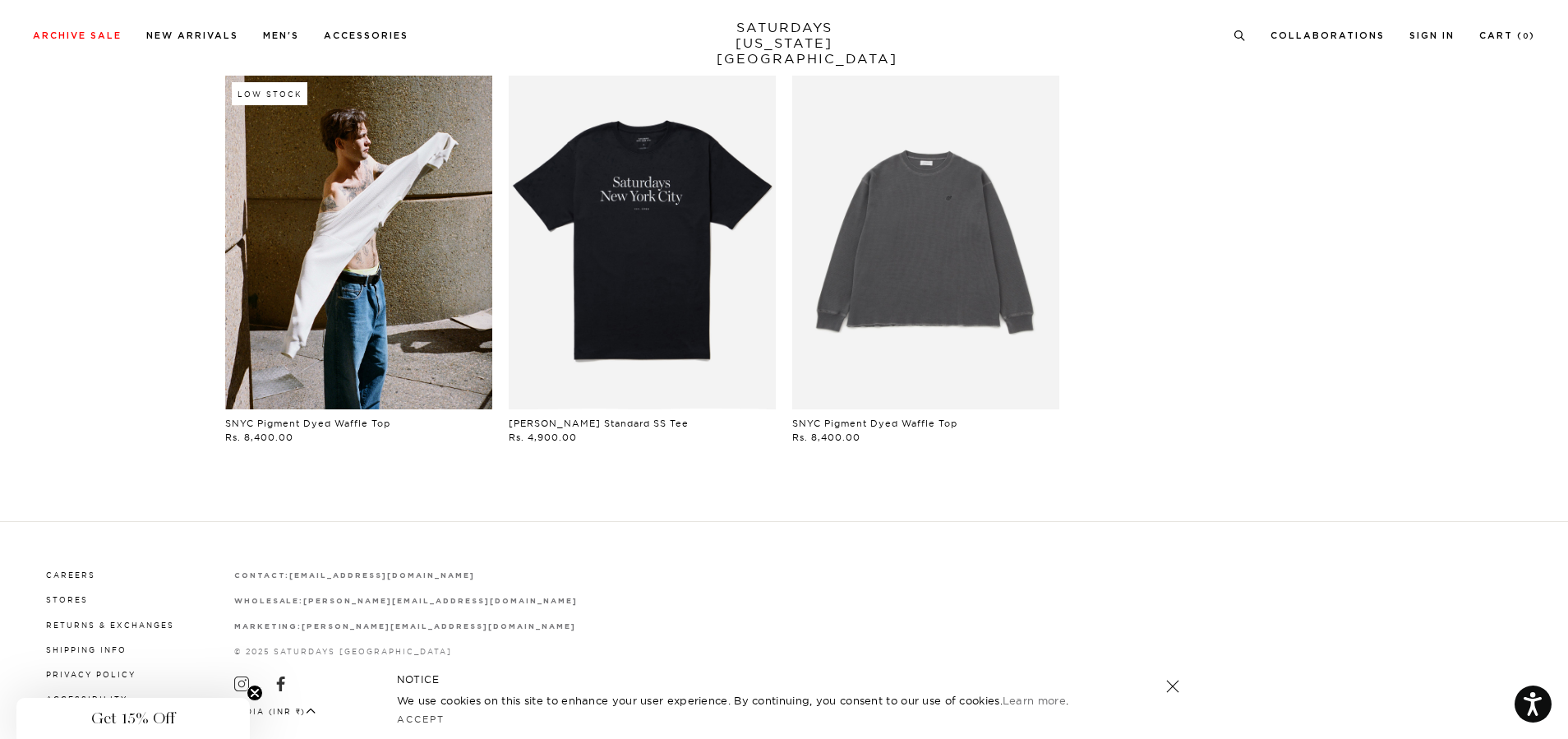 scroll, scrollTop: 3804, scrollLeft: 0, axis: vertical 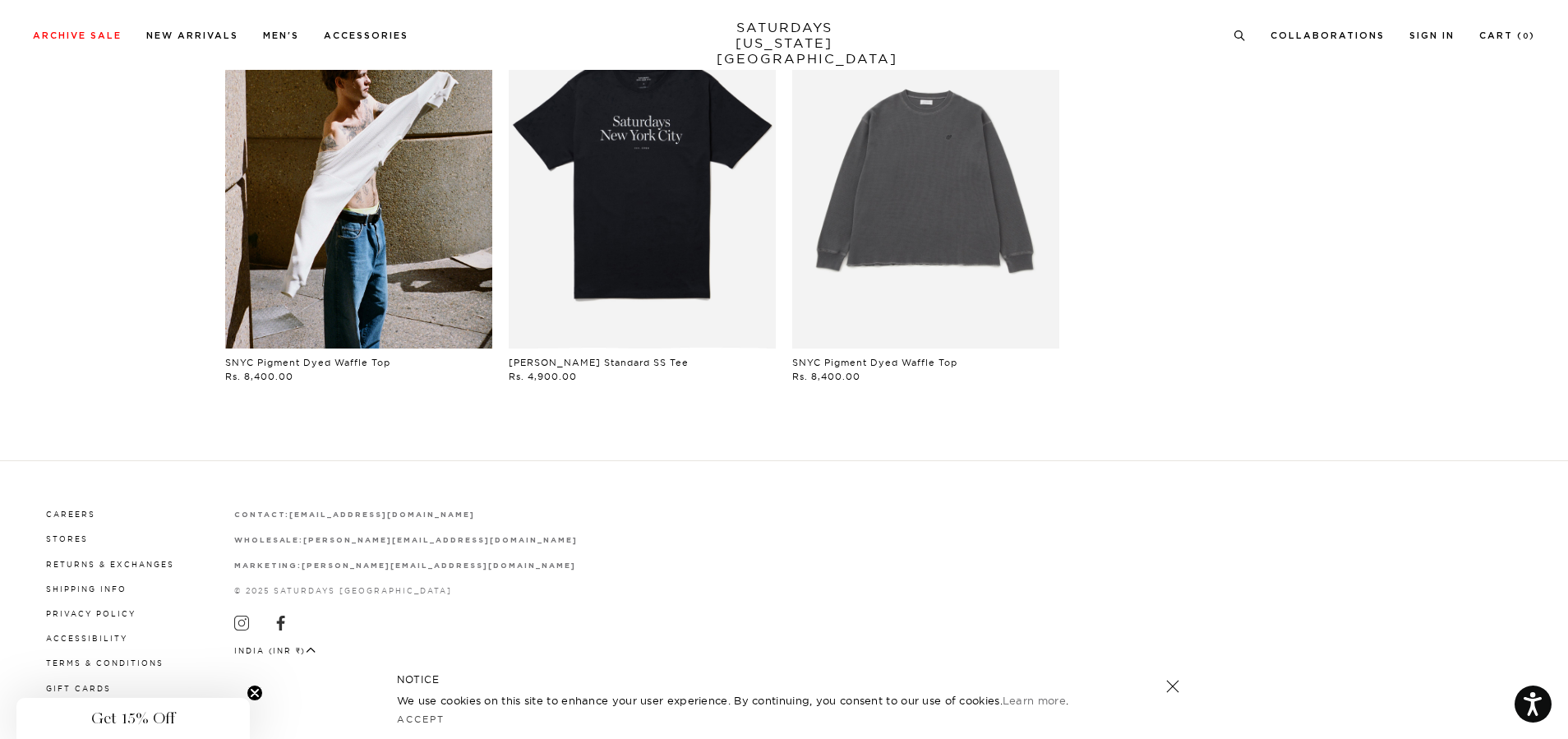 click on "India (INR ₹)" at bounding box center (275, 650) 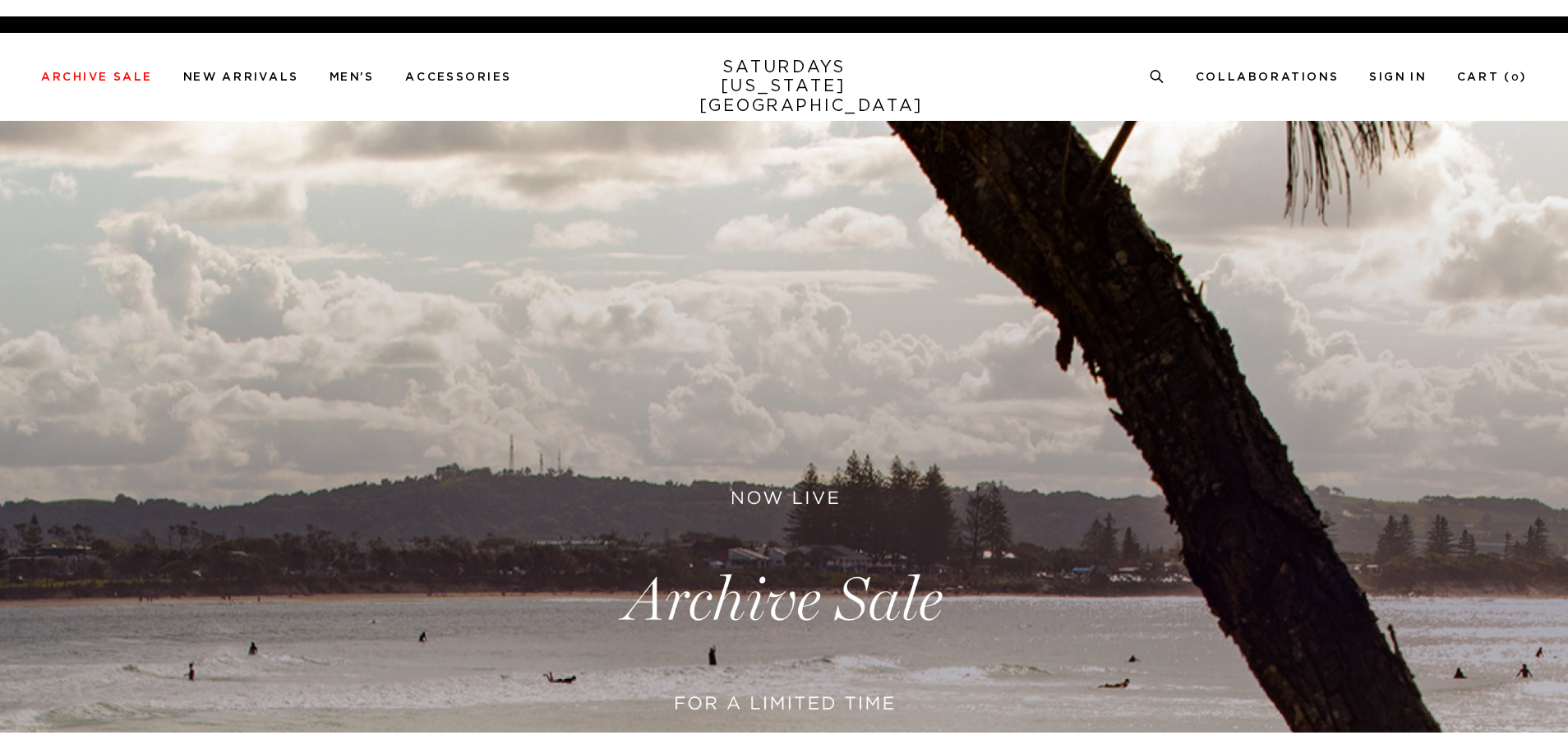 scroll, scrollTop: 0, scrollLeft: 0, axis: both 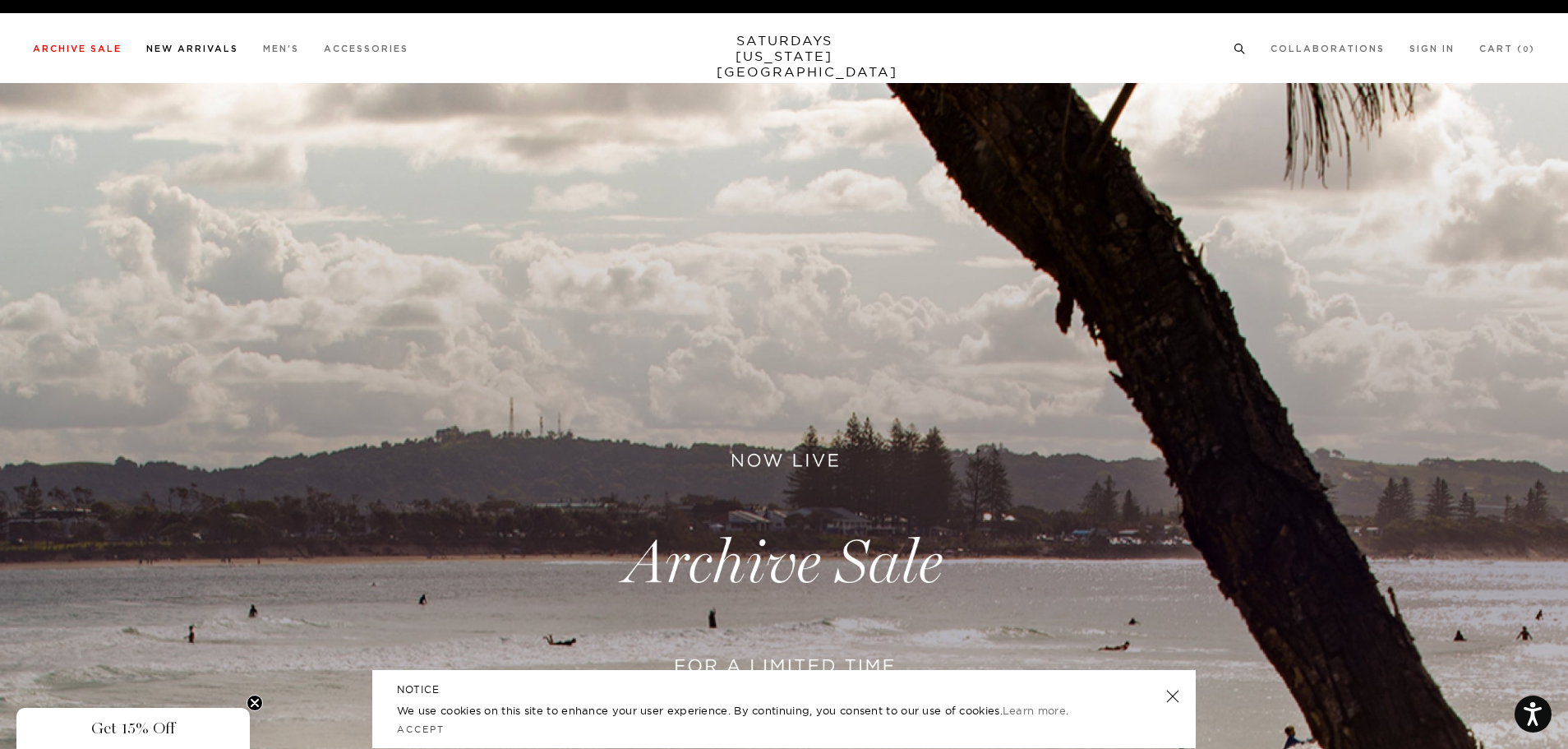 click on "New Arrivals" at bounding box center (192, 49) 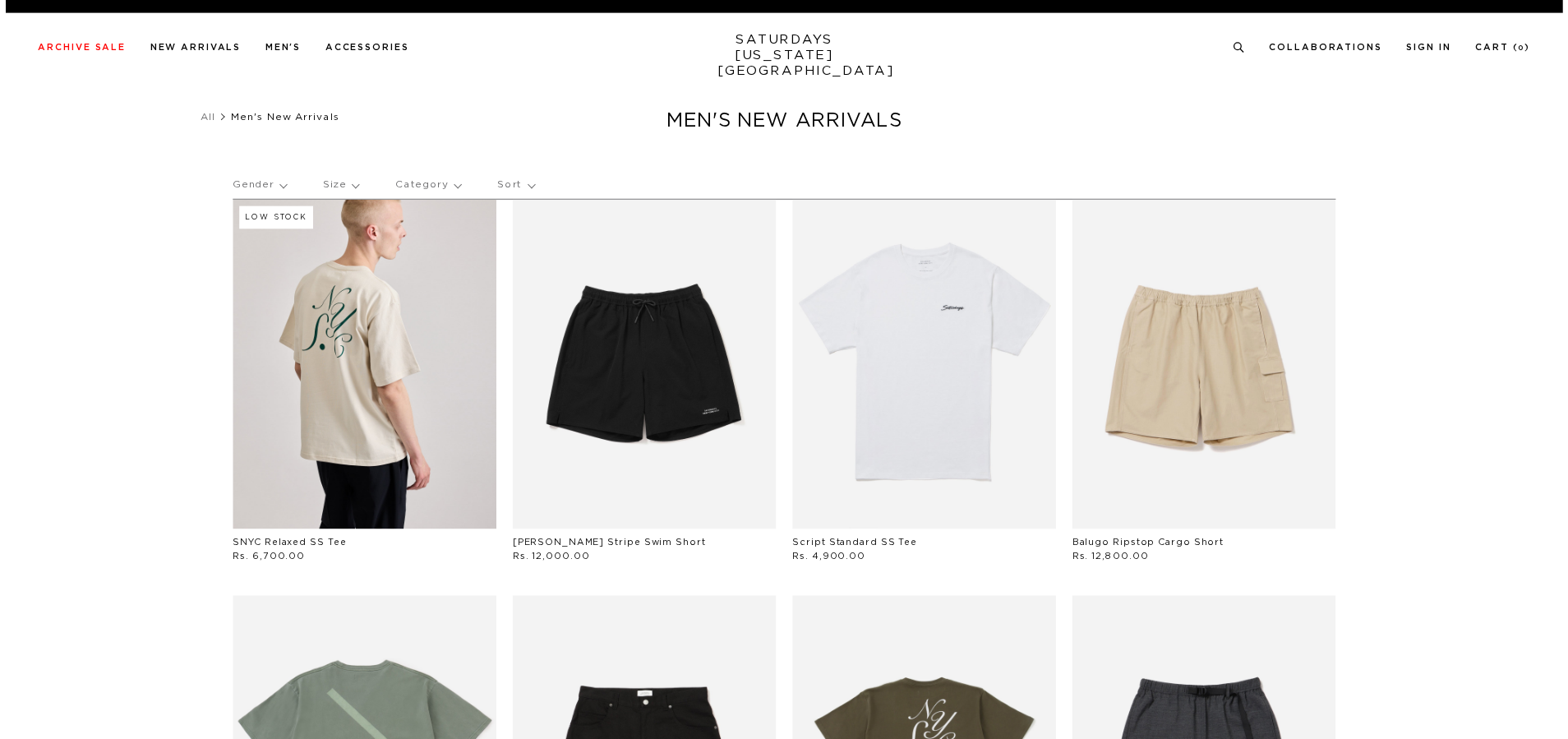 scroll, scrollTop: 0, scrollLeft: 0, axis: both 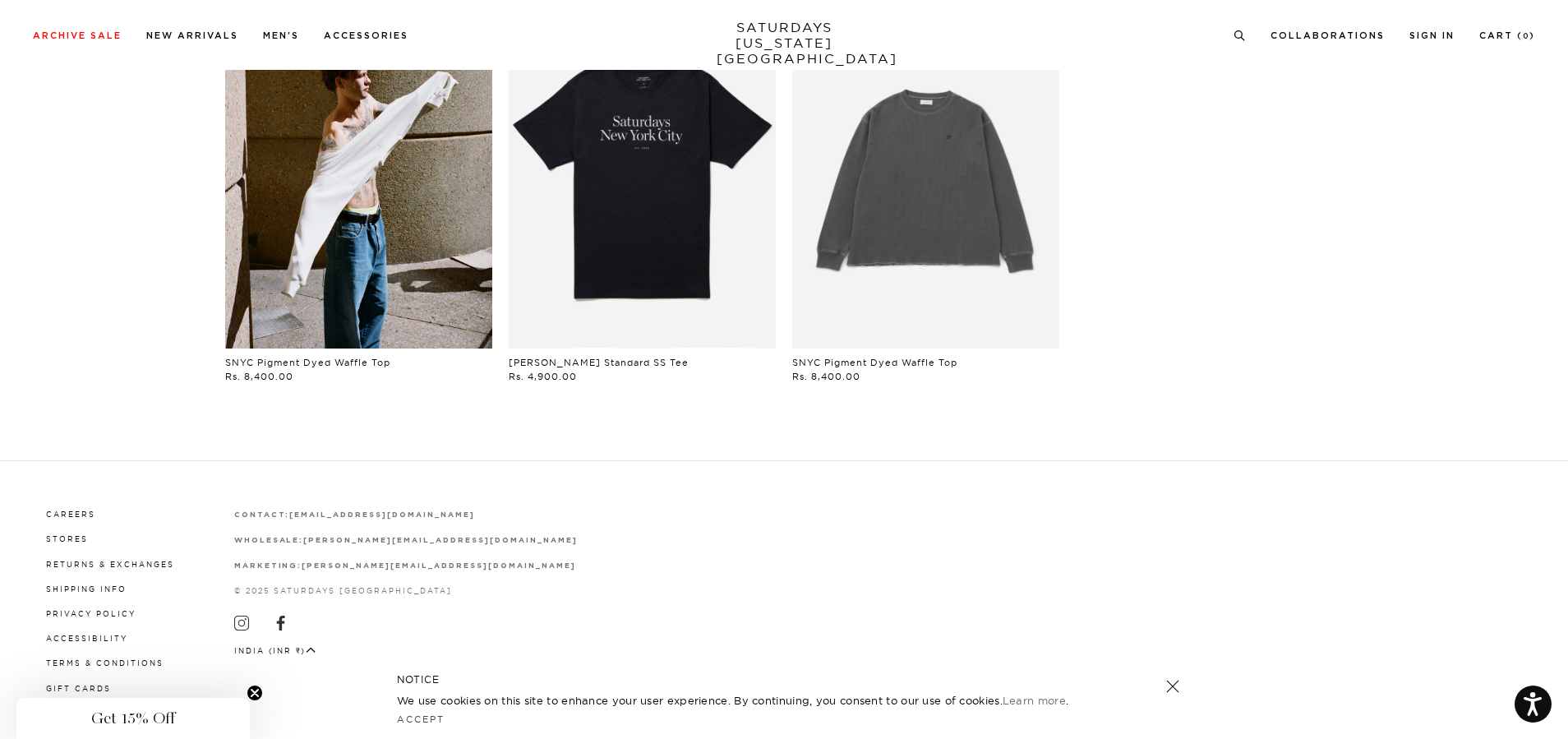 click on "India (INR ₹)" at bounding box center [275, 650] 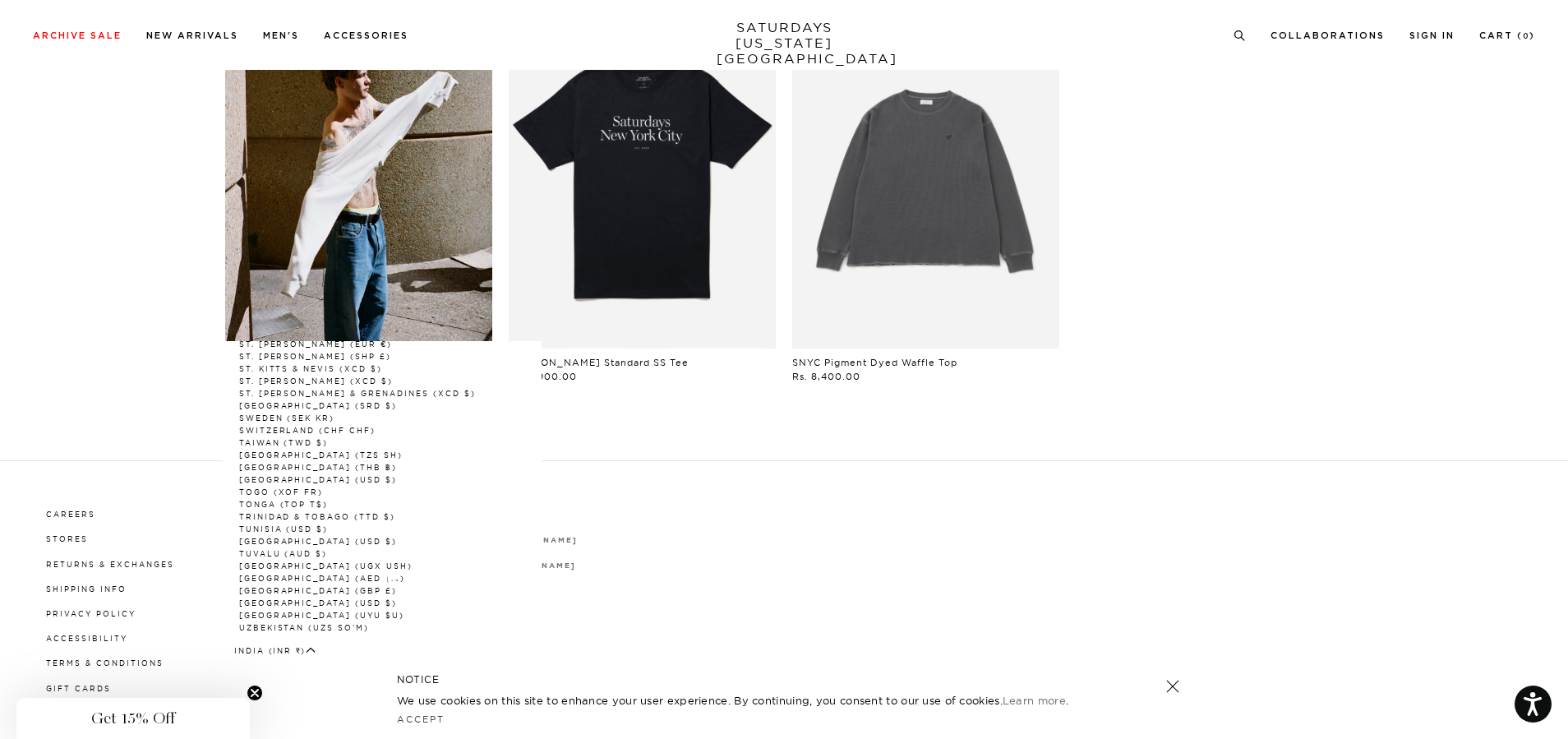 scroll, scrollTop: 2202, scrollLeft: 0, axis: vertical 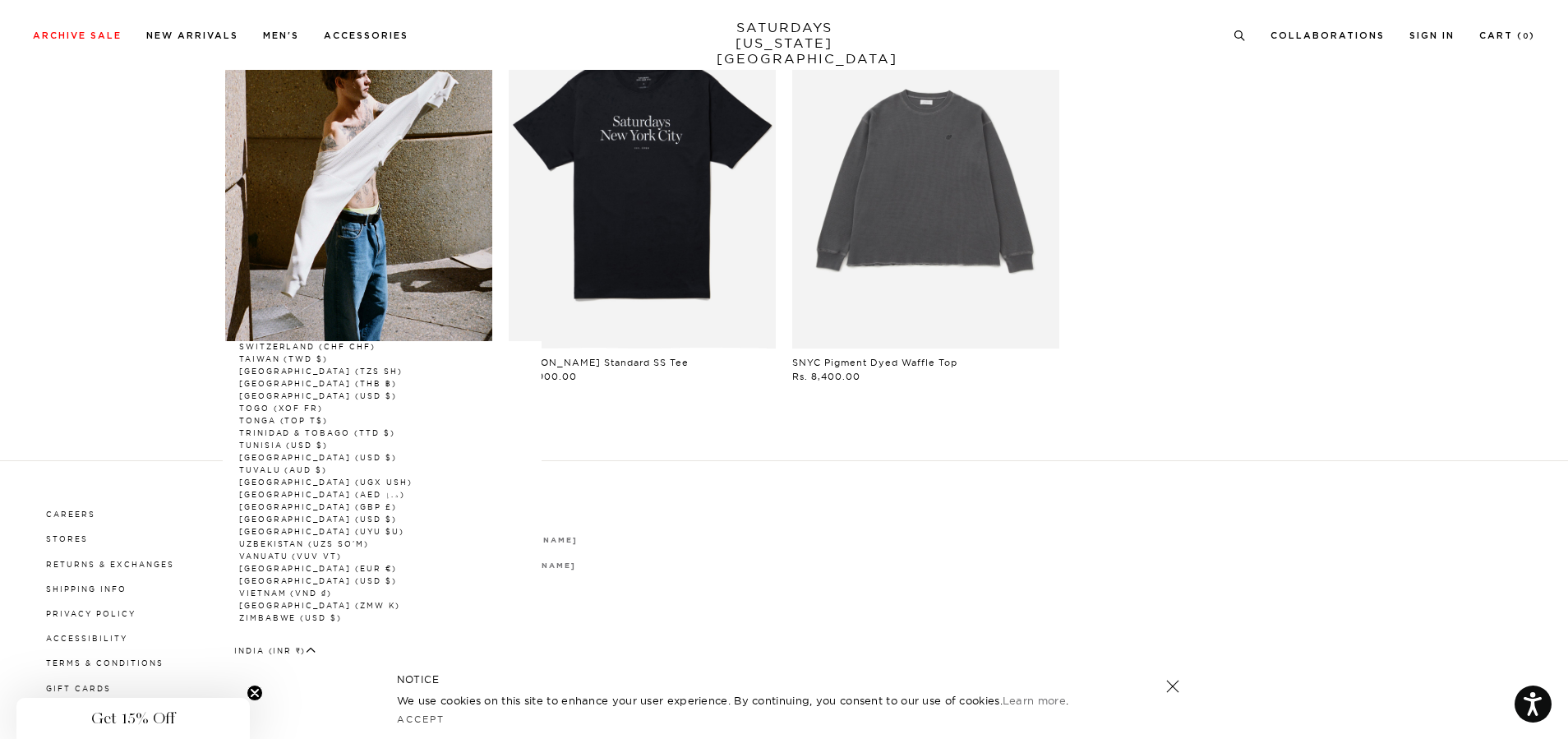 click on "[GEOGRAPHIC_DATA] (USD $)" at bounding box center [318, 519] 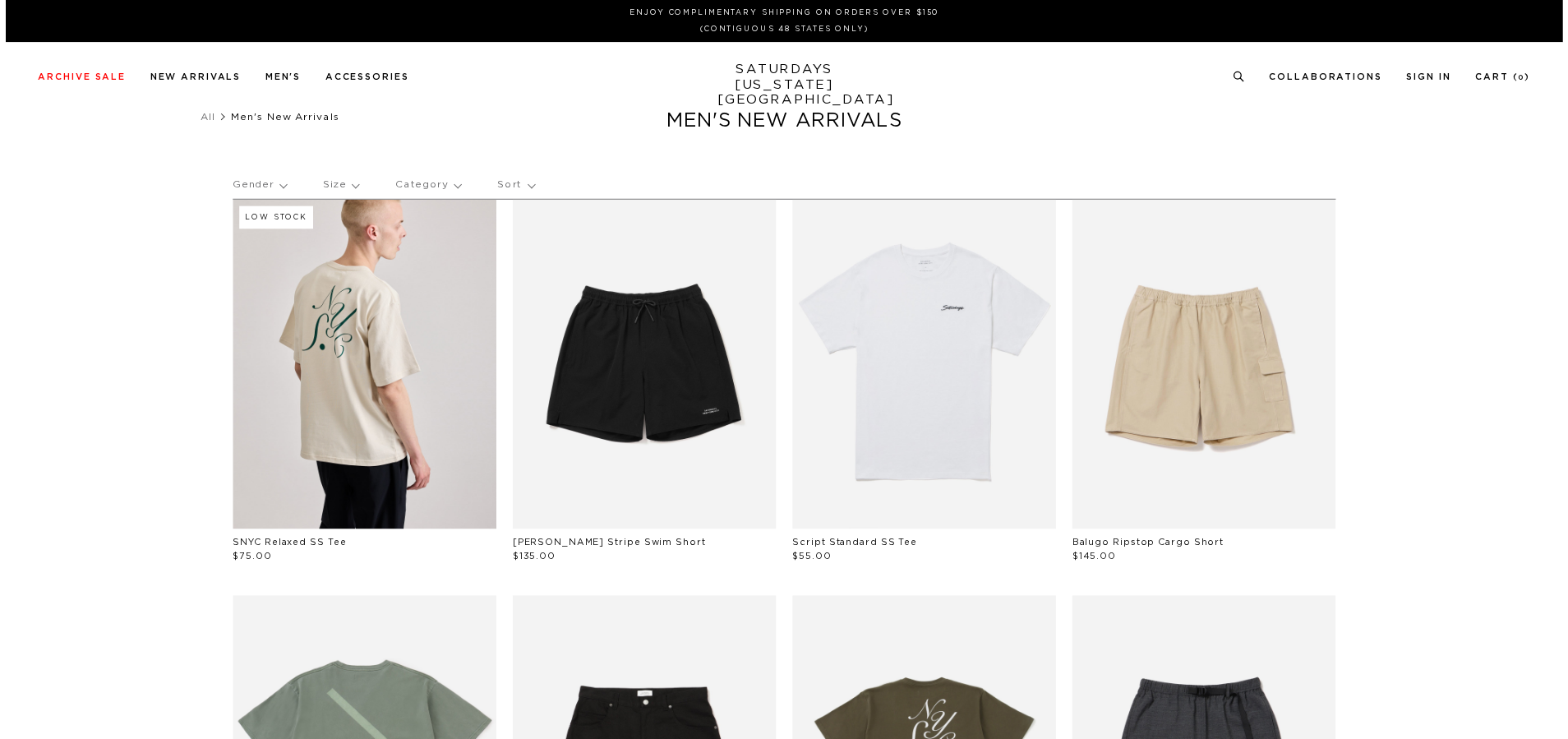 scroll, scrollTop: 0, scrollLeft: 0, axis: both 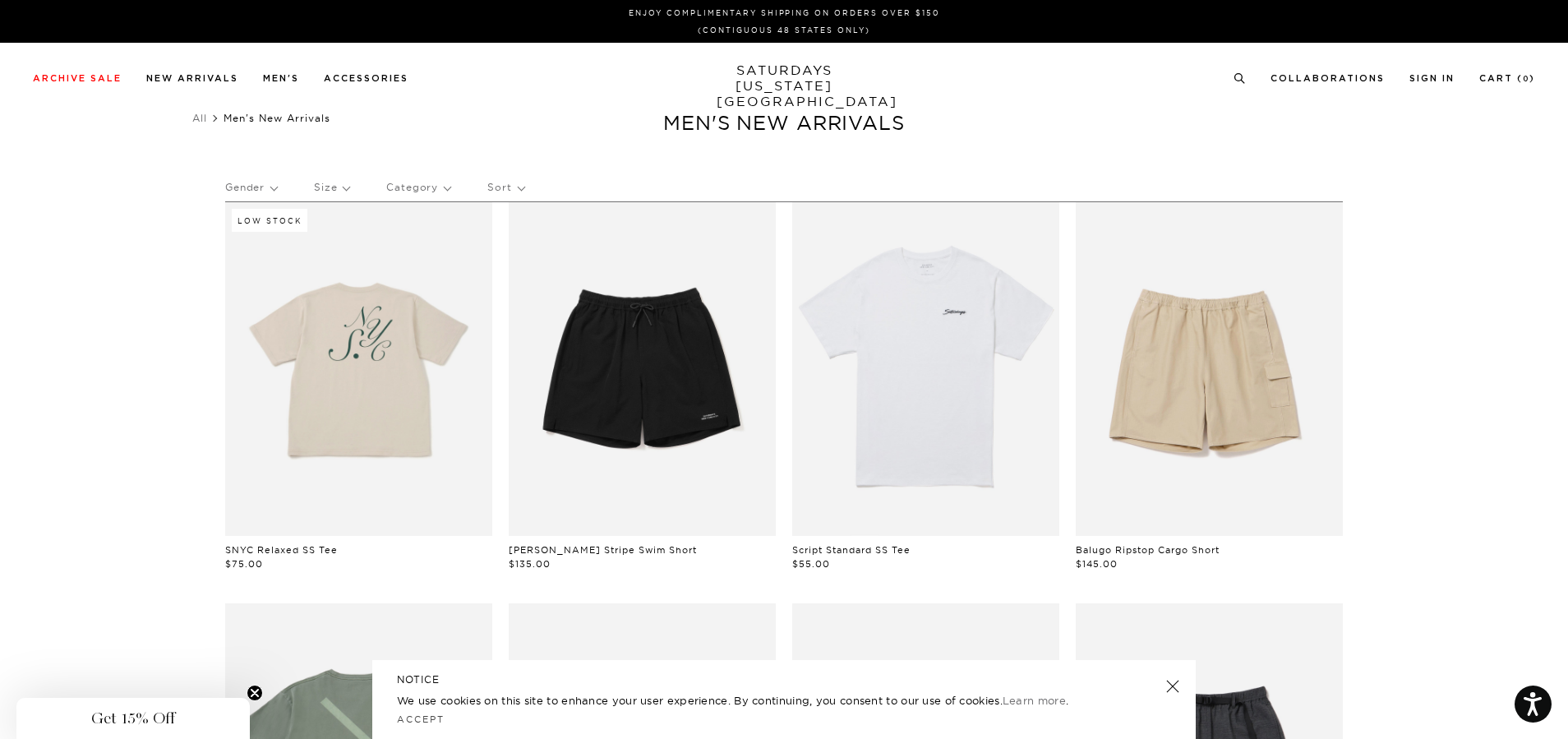 click at bounding box center [358, 369] 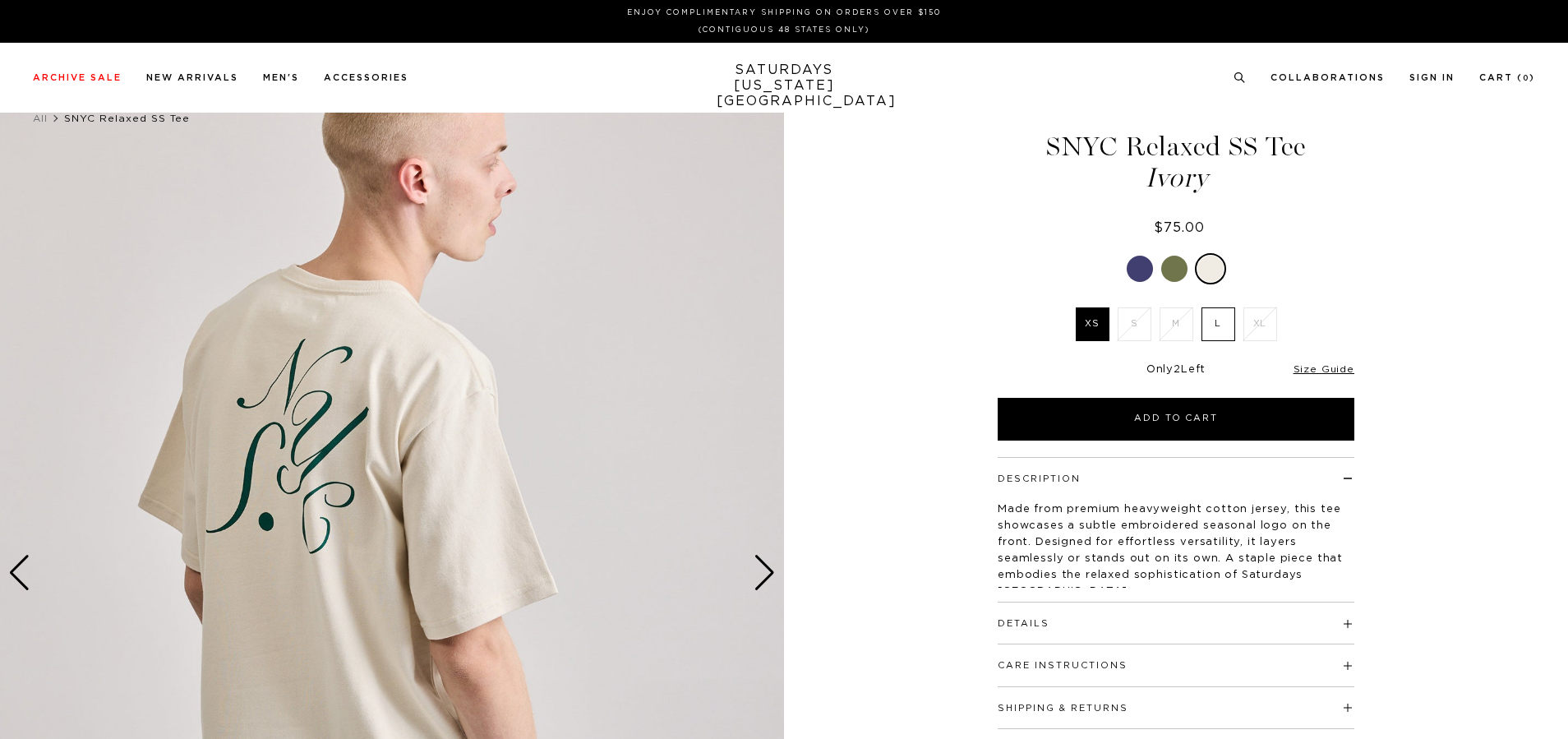 scroll, scrollTop: 0, scrollLeft: 0, axis: both 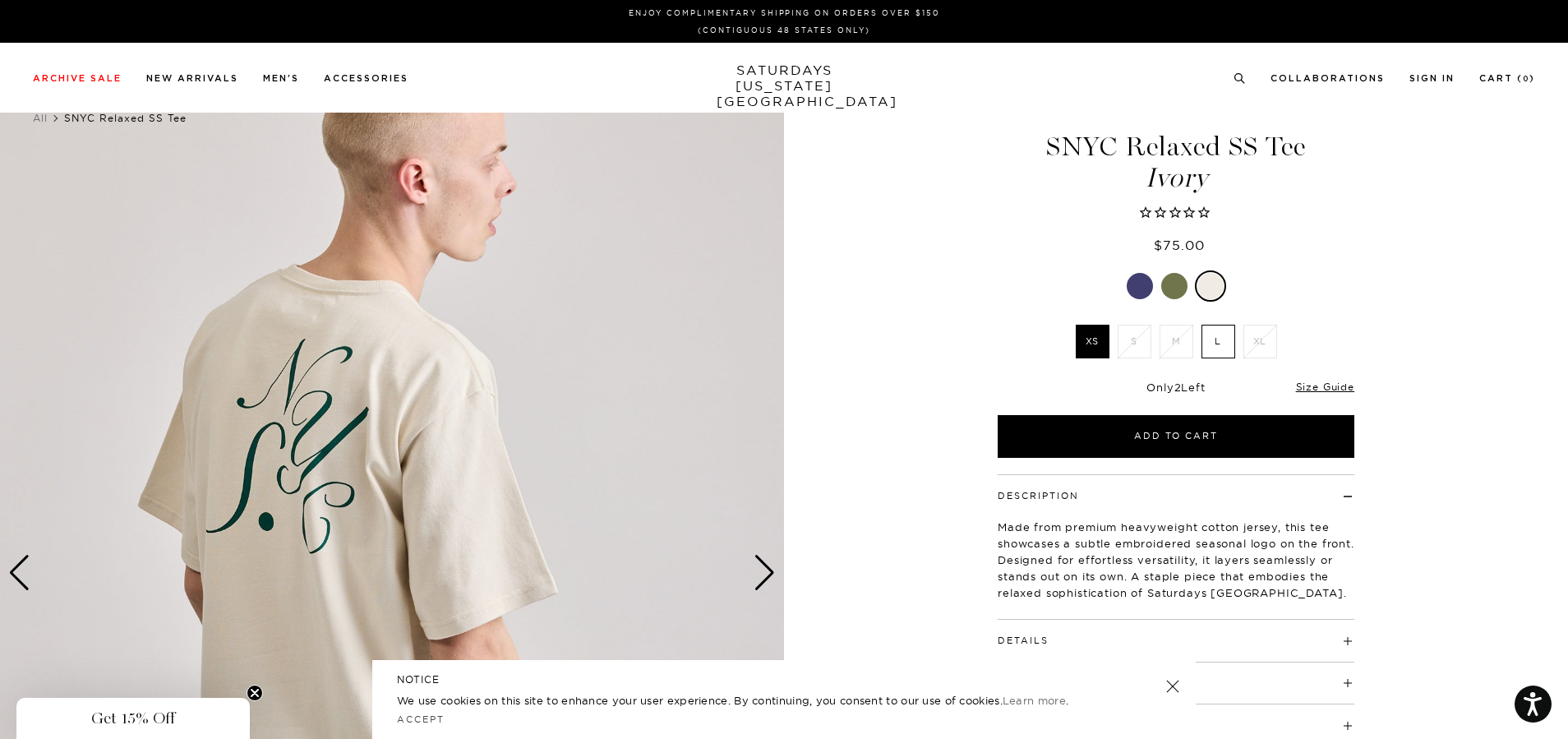 click on "Only  2  Left
Size Guide" at bounding box center (1176, 393) 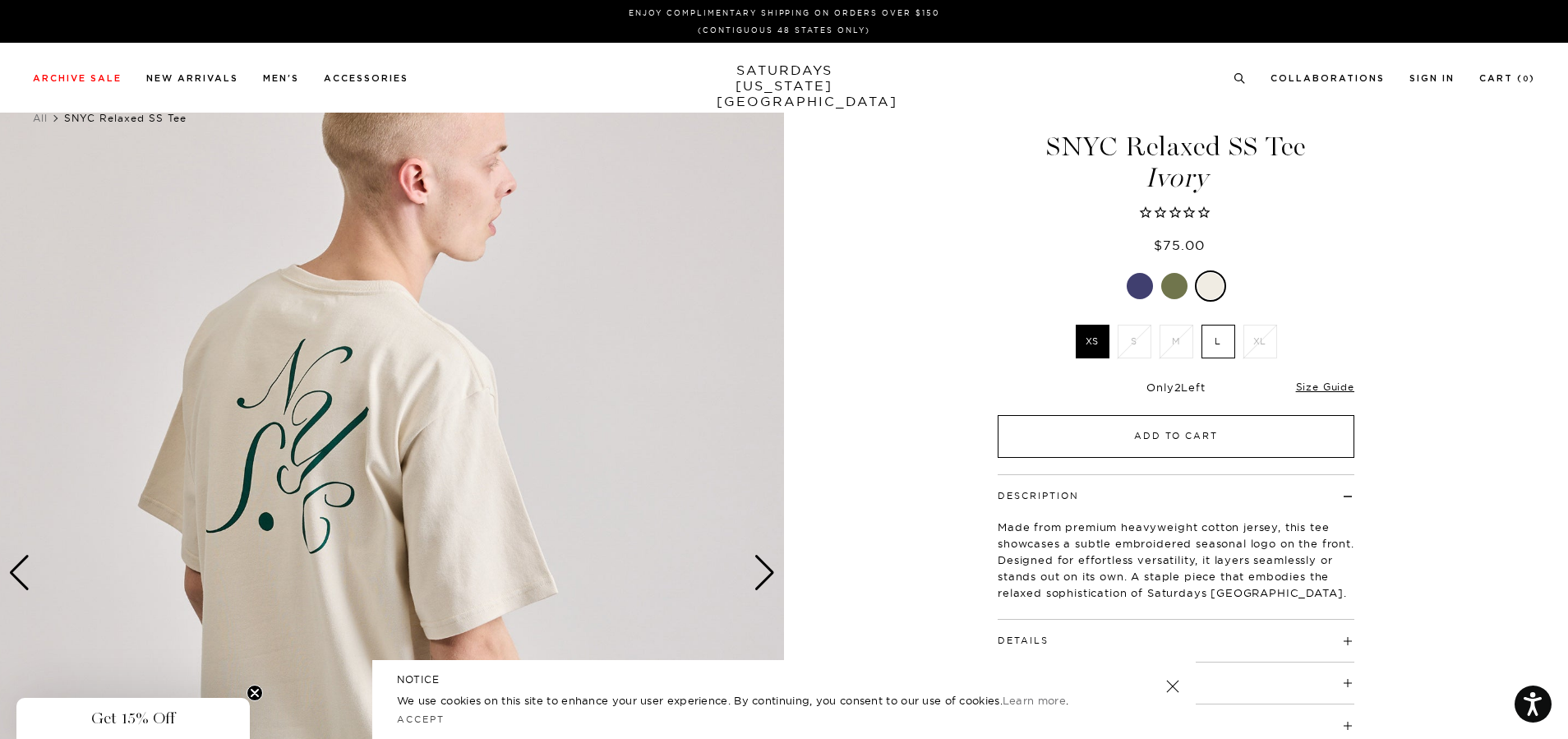 click on "Add to Cart" at bounding box center [1176, 436] 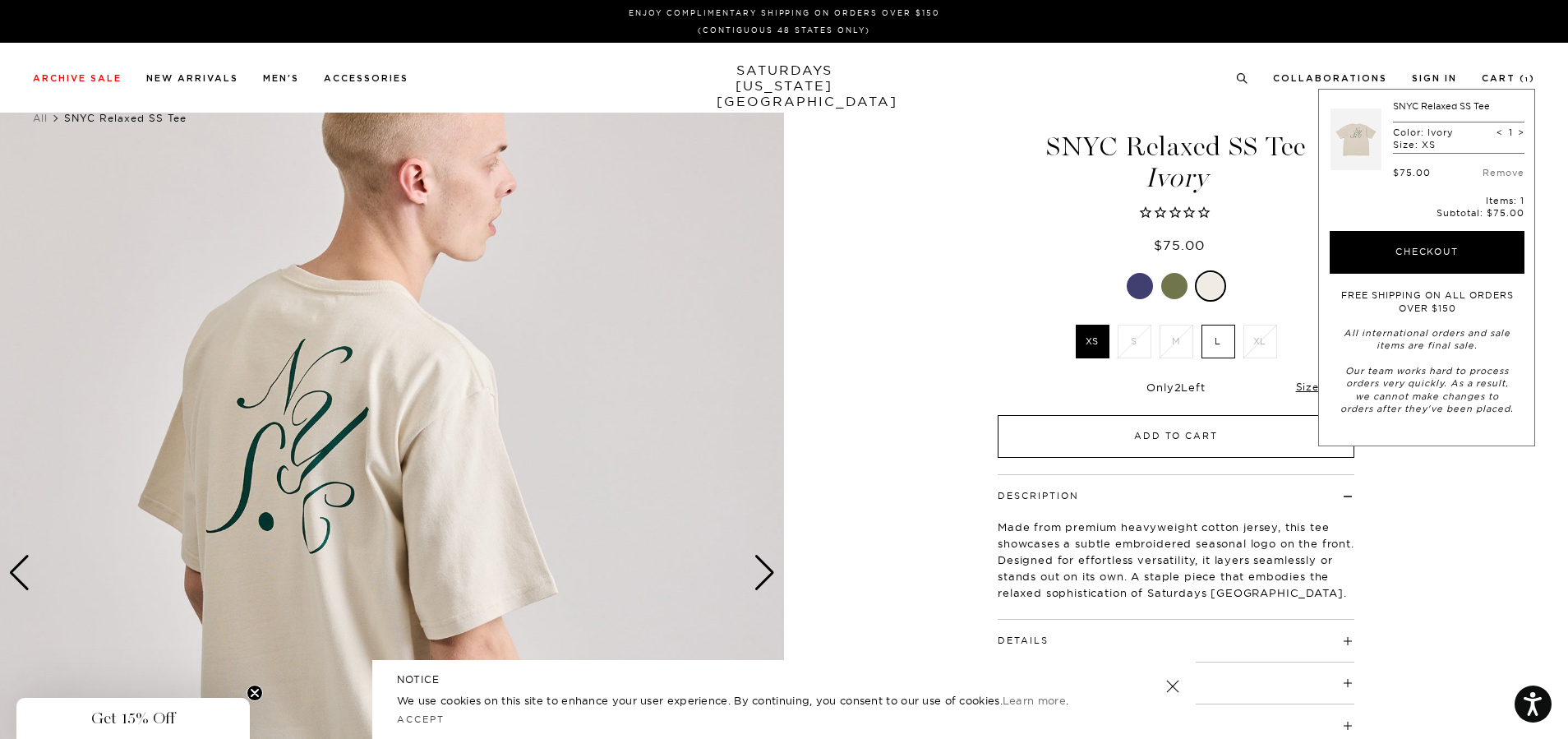 click on "Add to Cart" at bounding box center (1176, 436) 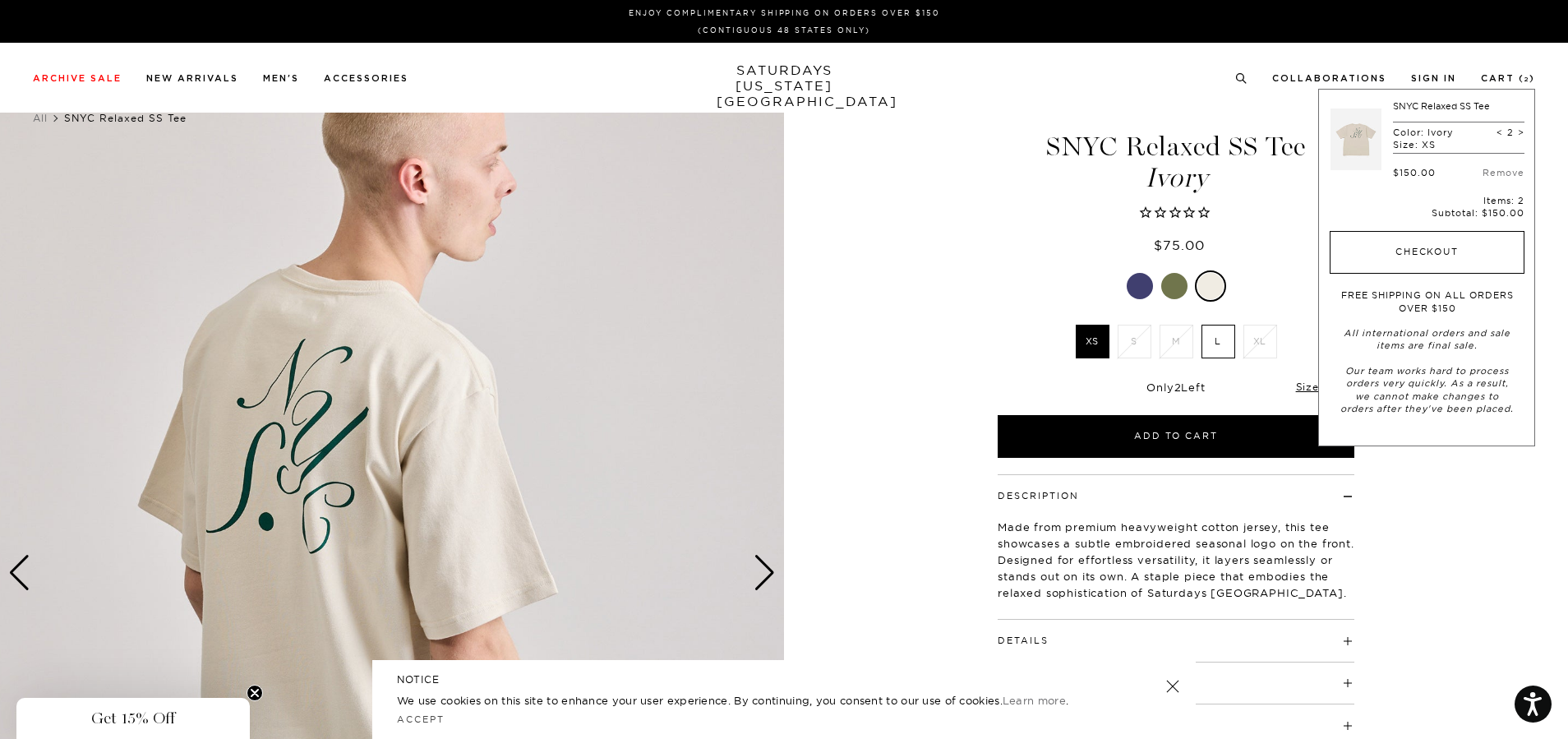 click on "Checkout" at bounding box center [1427, 252] 